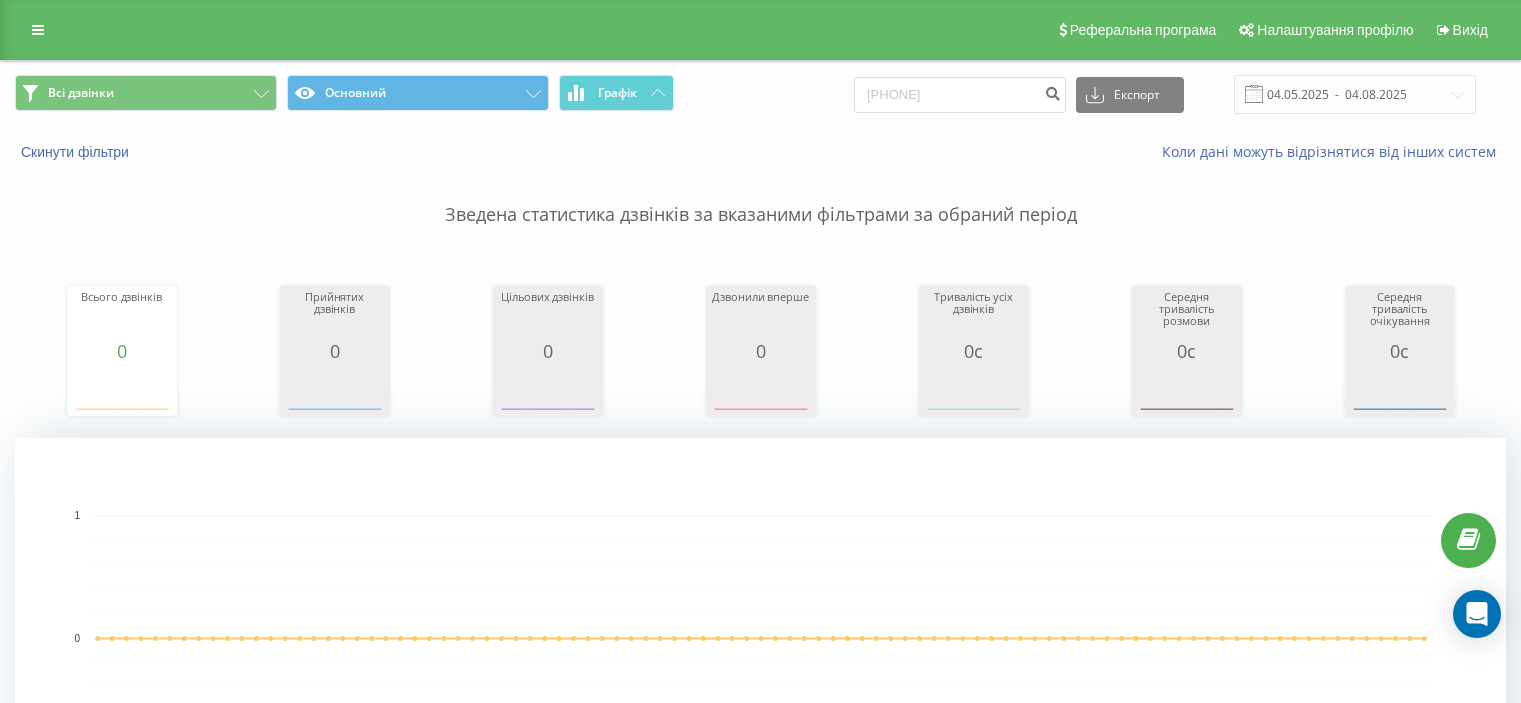click on "[PHONE]" at bounding box center (960, 95) 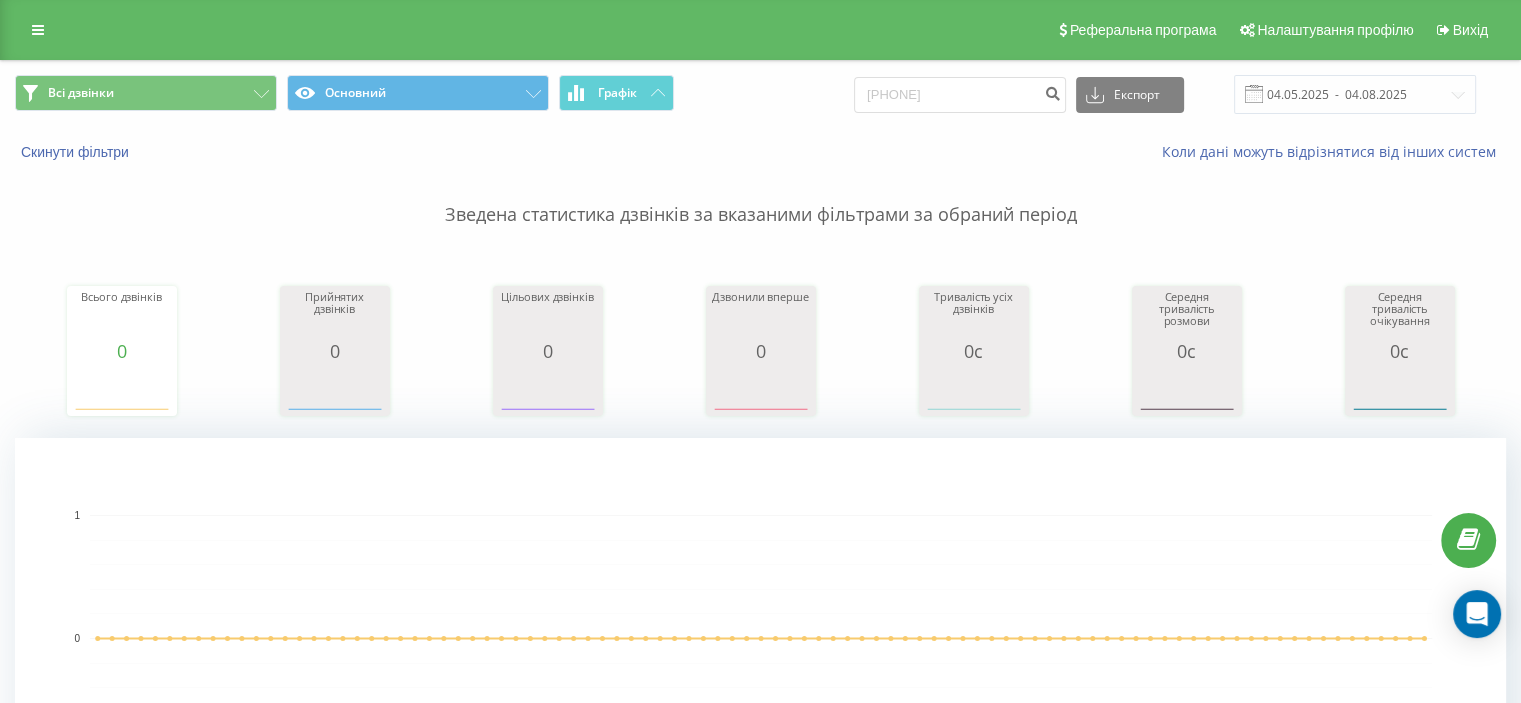 scroll, scrollTop: 0, scrollLeft: 0, axis: both 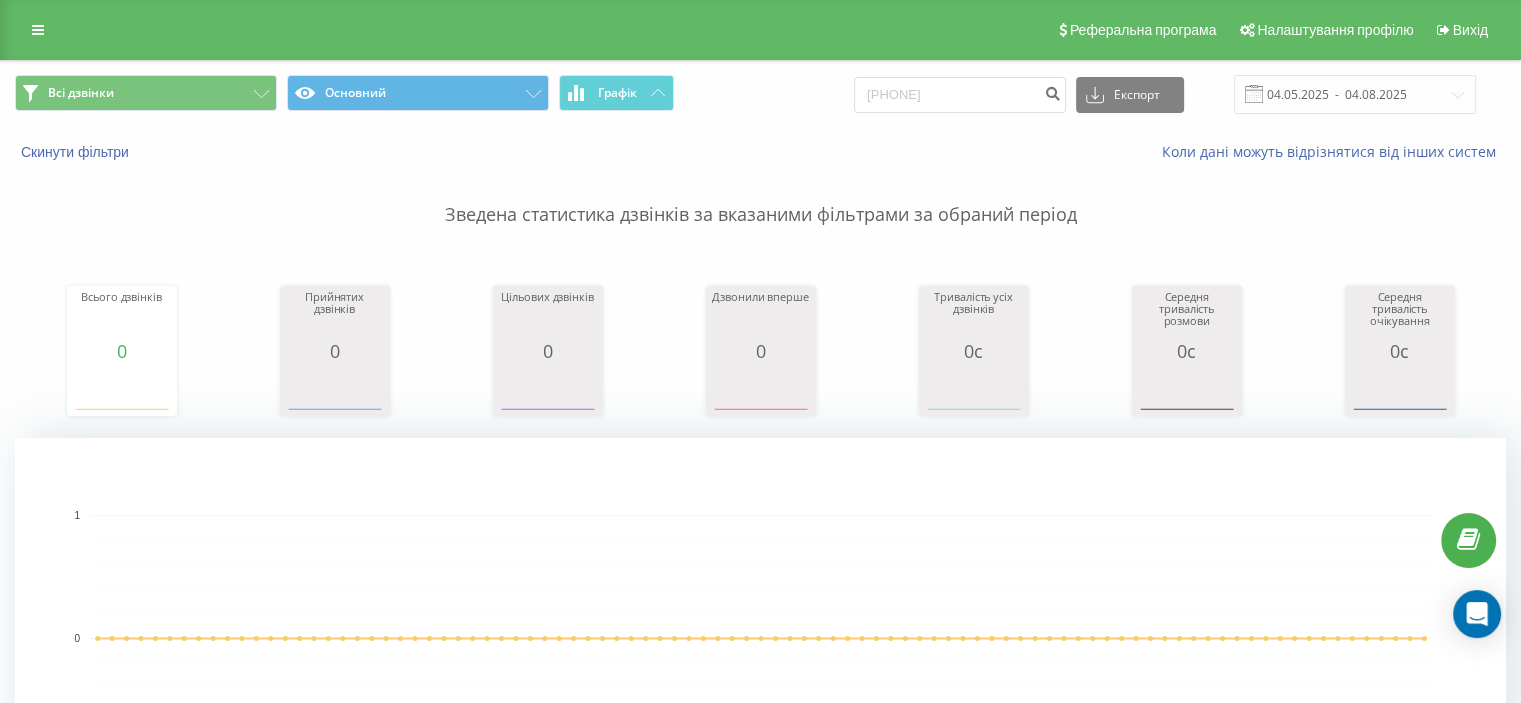 type on "[PHONE]" 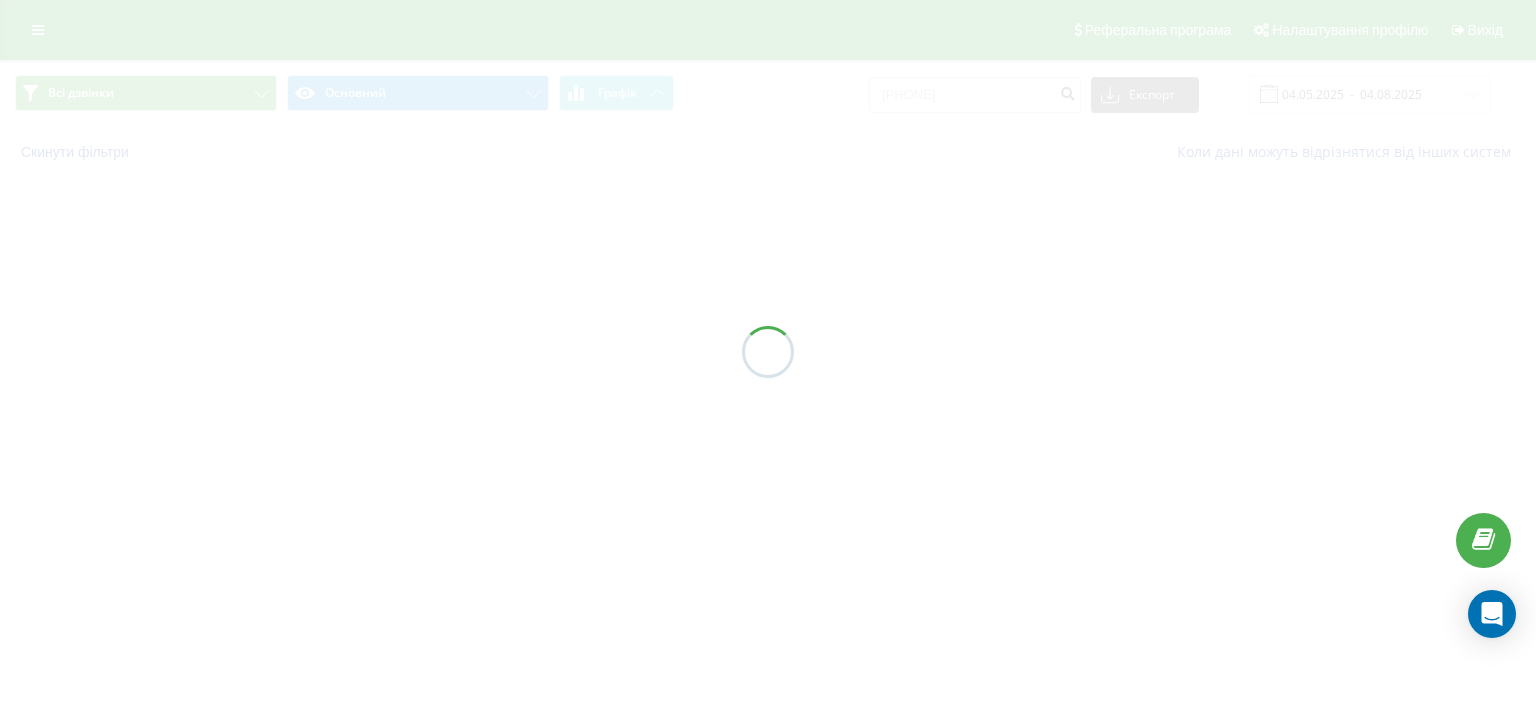 scroll, scrollTop: 0, scrollLeft: 0, axis: both 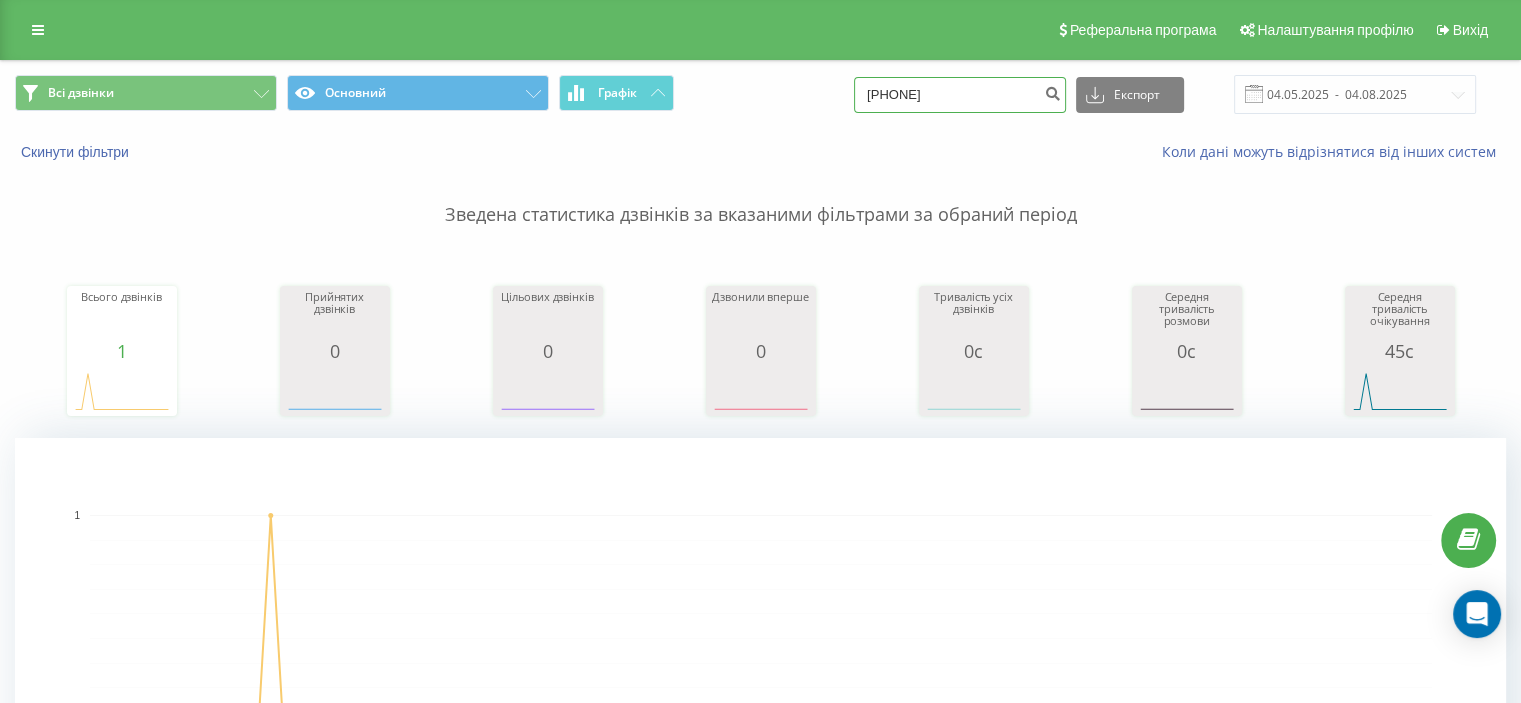 click on "[PHONE]" at bounding box center (960, 95) 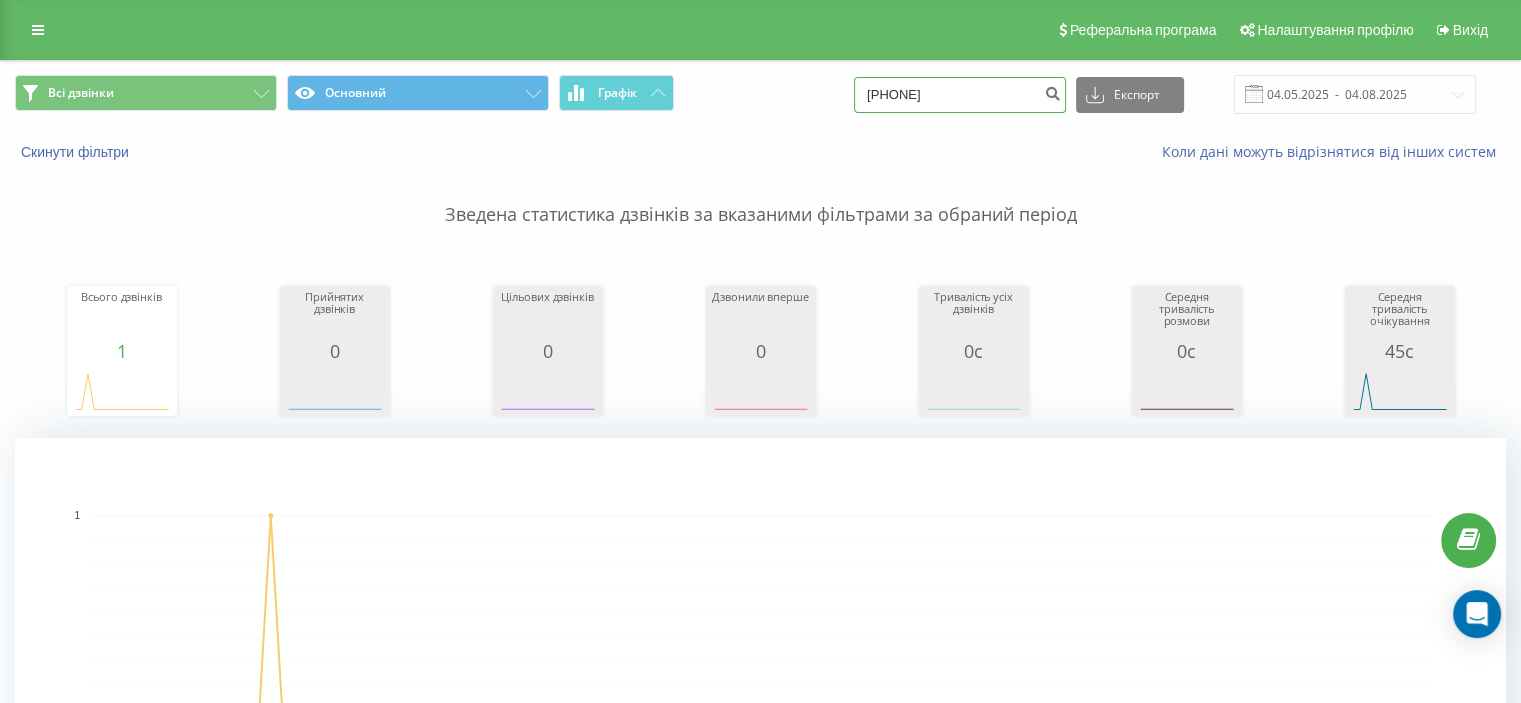 click on "[PHONE]" at bounding box center (960, 95) 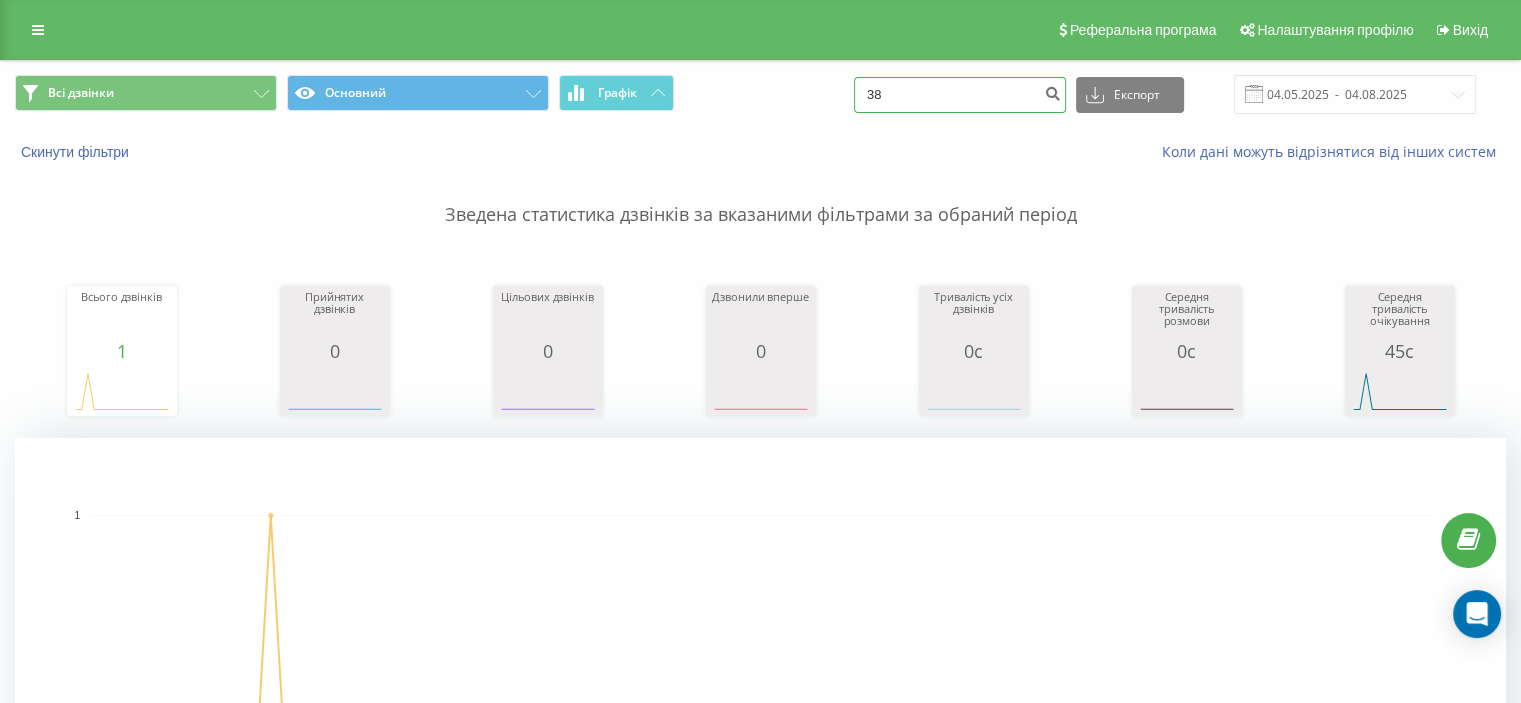 paste on "0665530868" 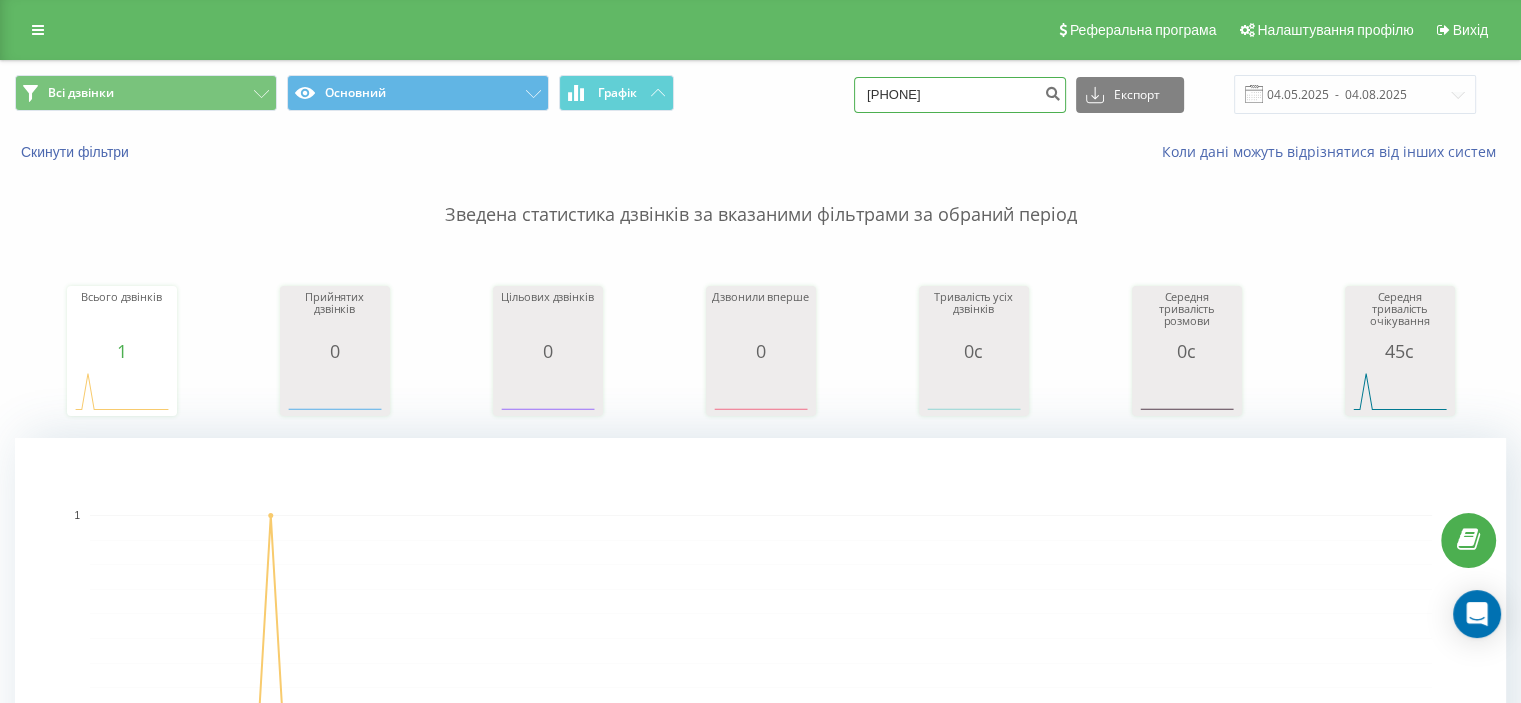 type on "[NUMBER]" 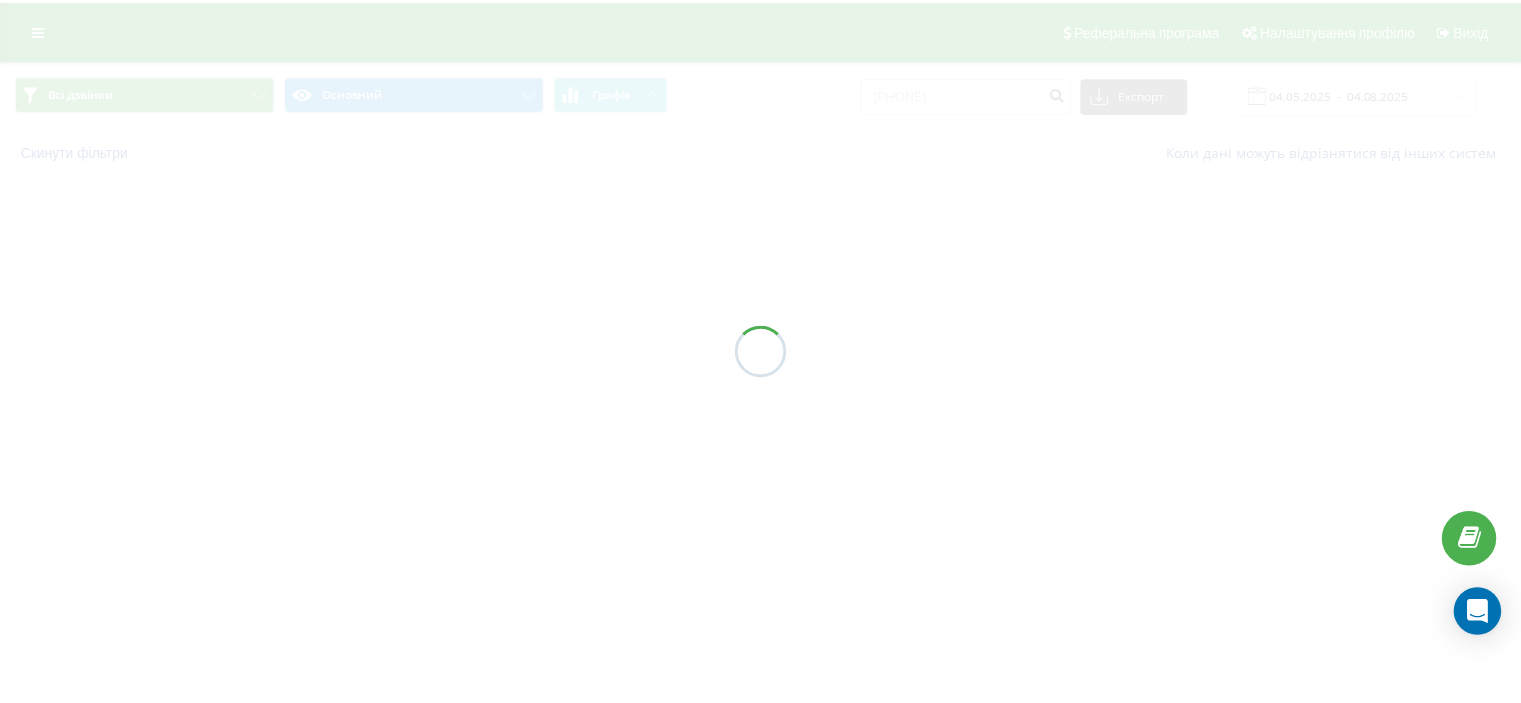 scroll, scrollTop: 0, scrollLeft: 0, axis: both 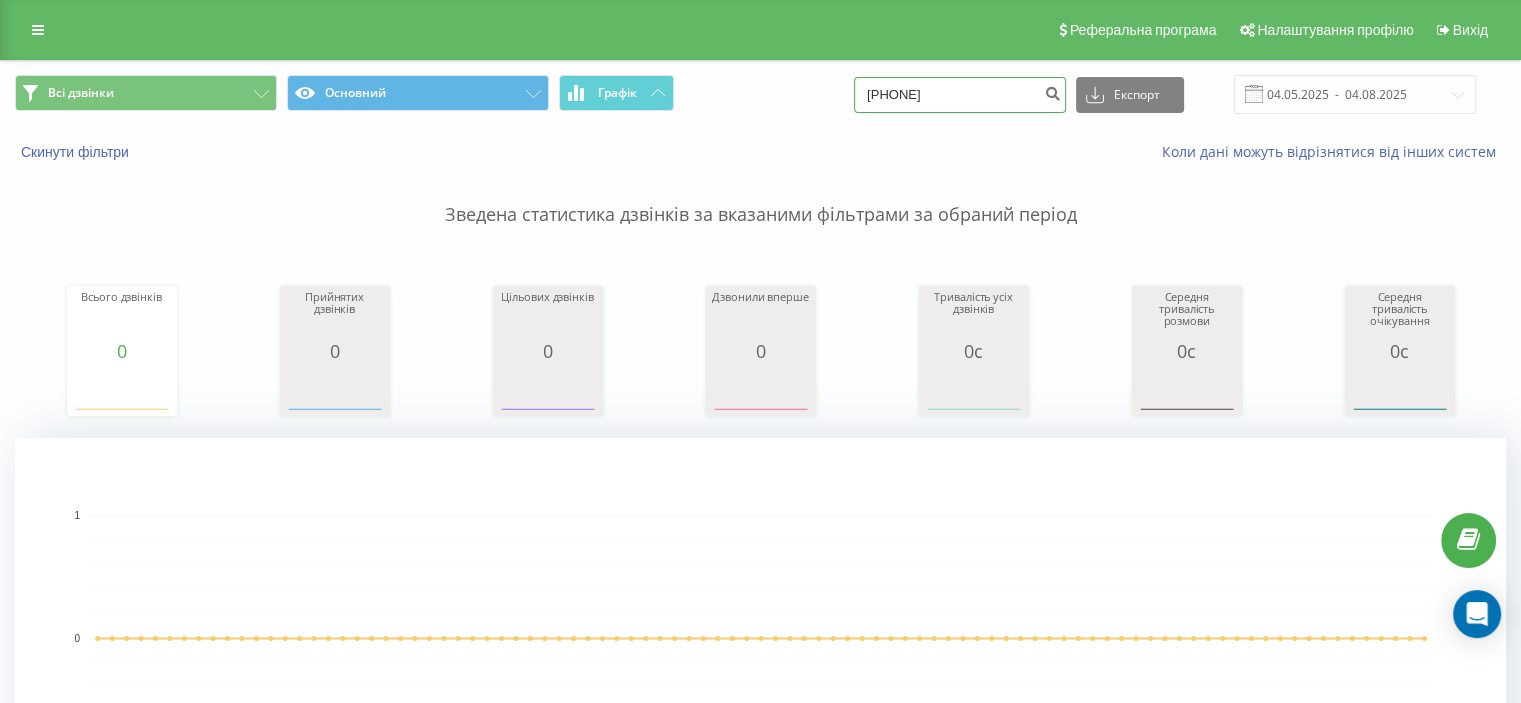 click on "[NUMBER]" at bounding box center [960, 95] 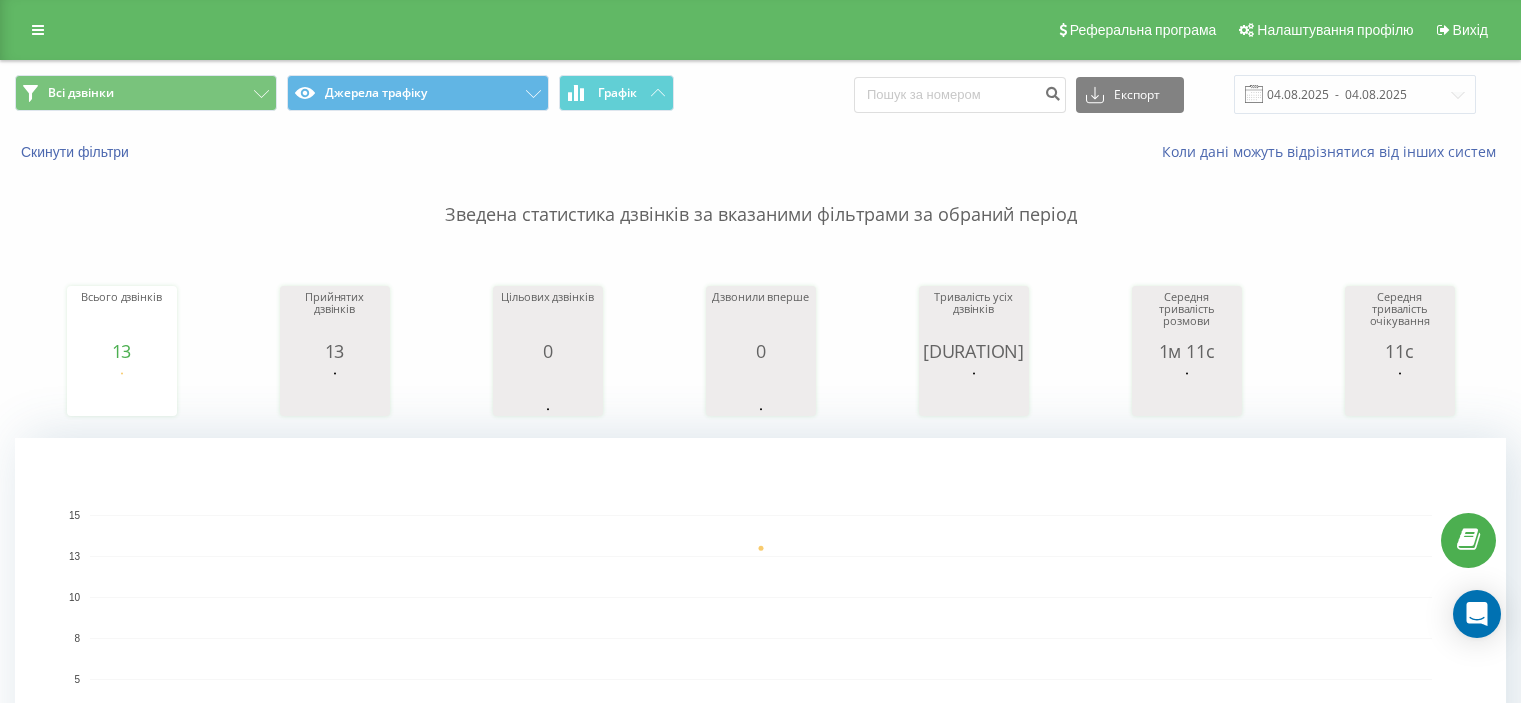 scroll, scrollTop: 0, scrollLeft: 0, axis: both 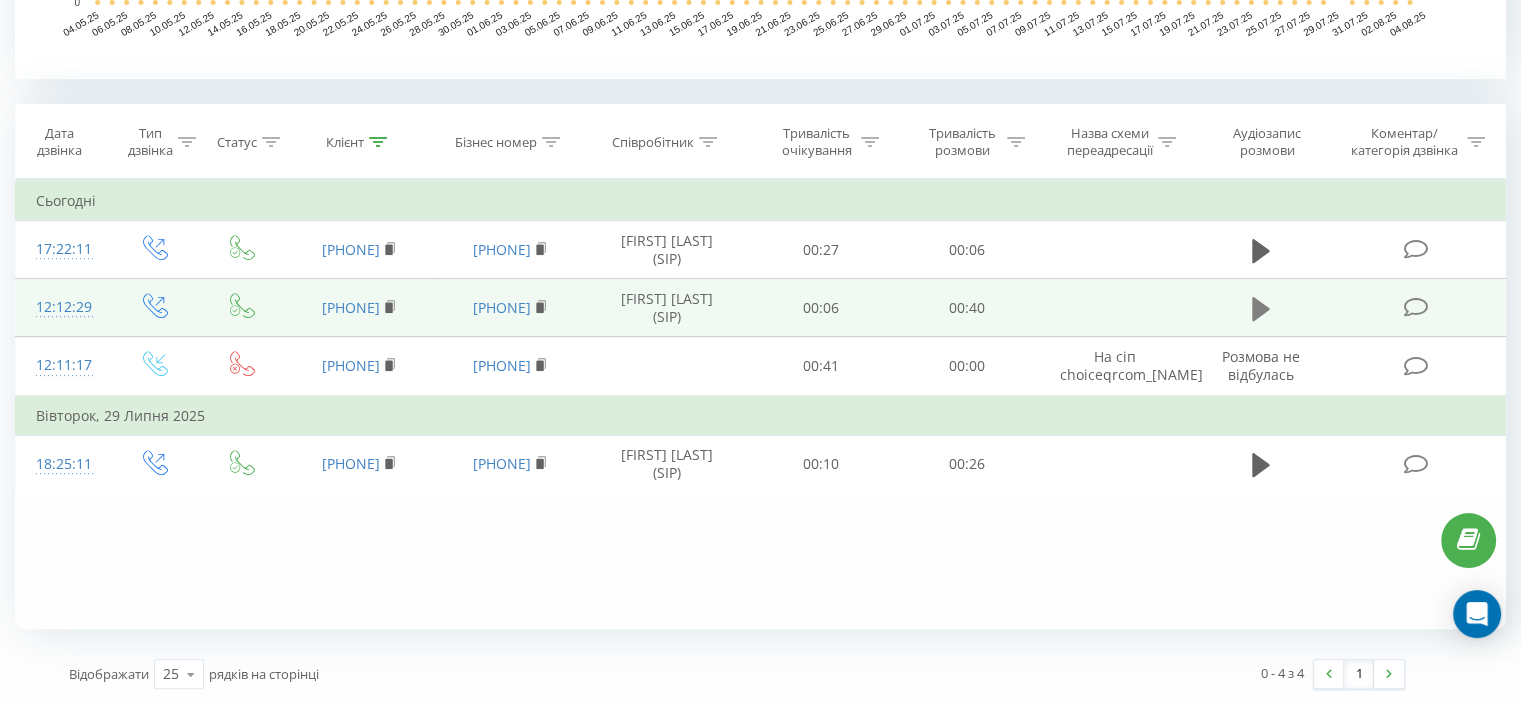 click 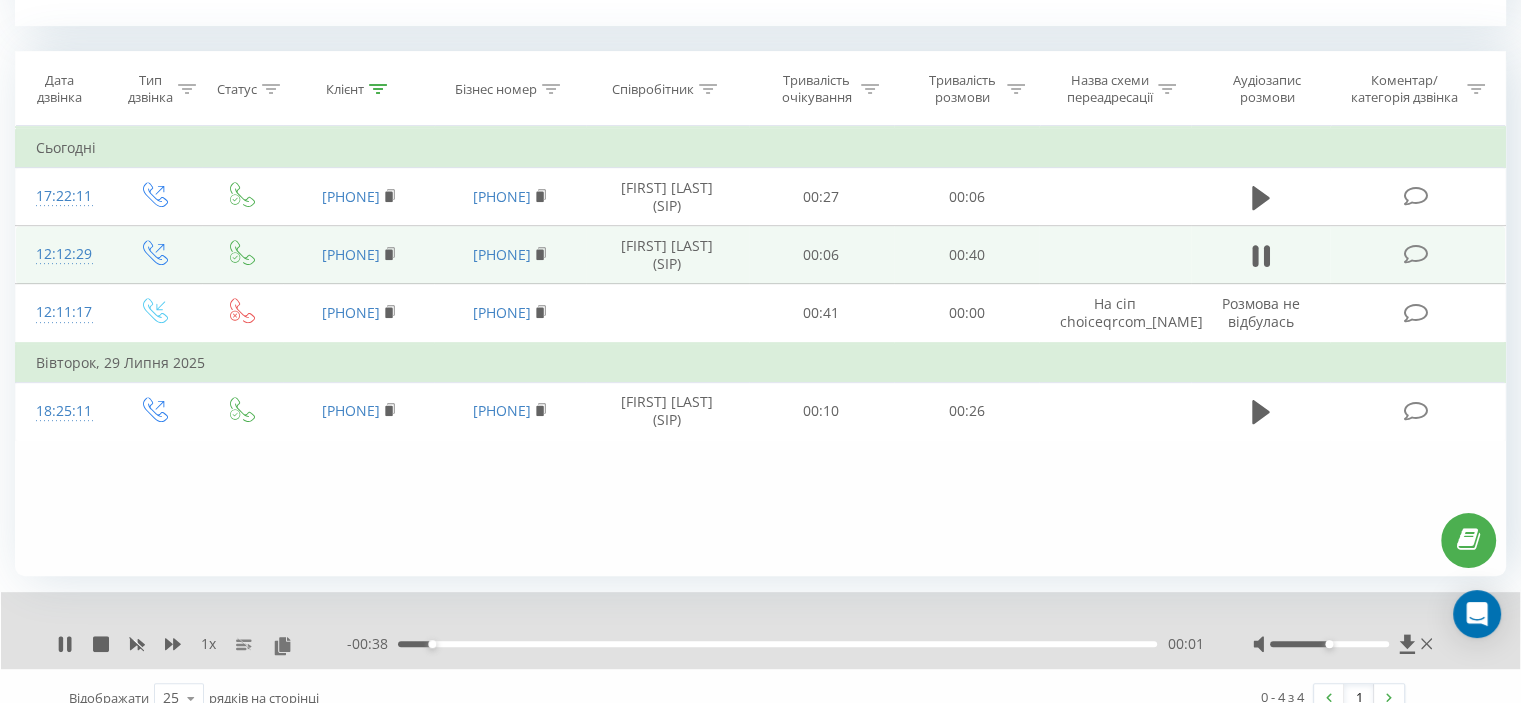 scroll, scrollTop: 836, scrollLeft: 0, axis: vertical 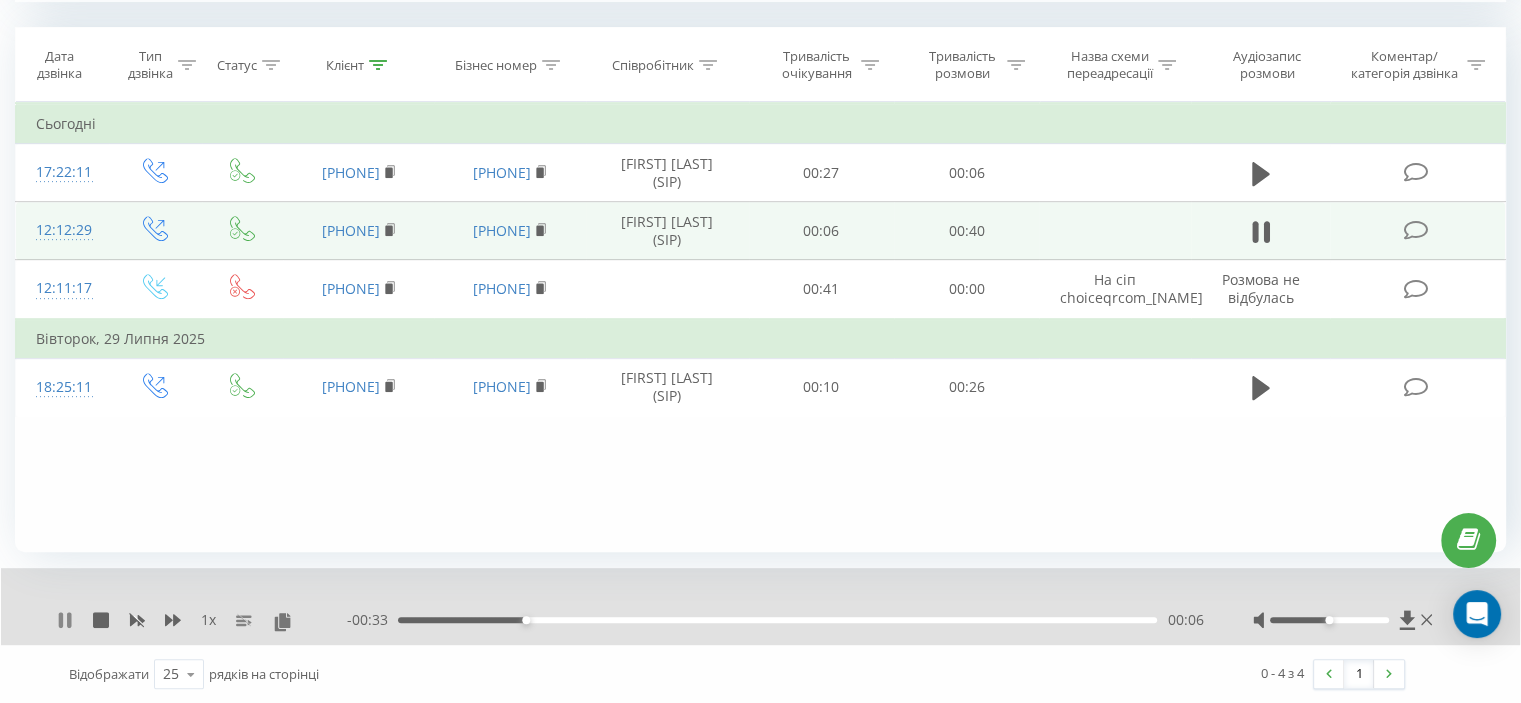 click 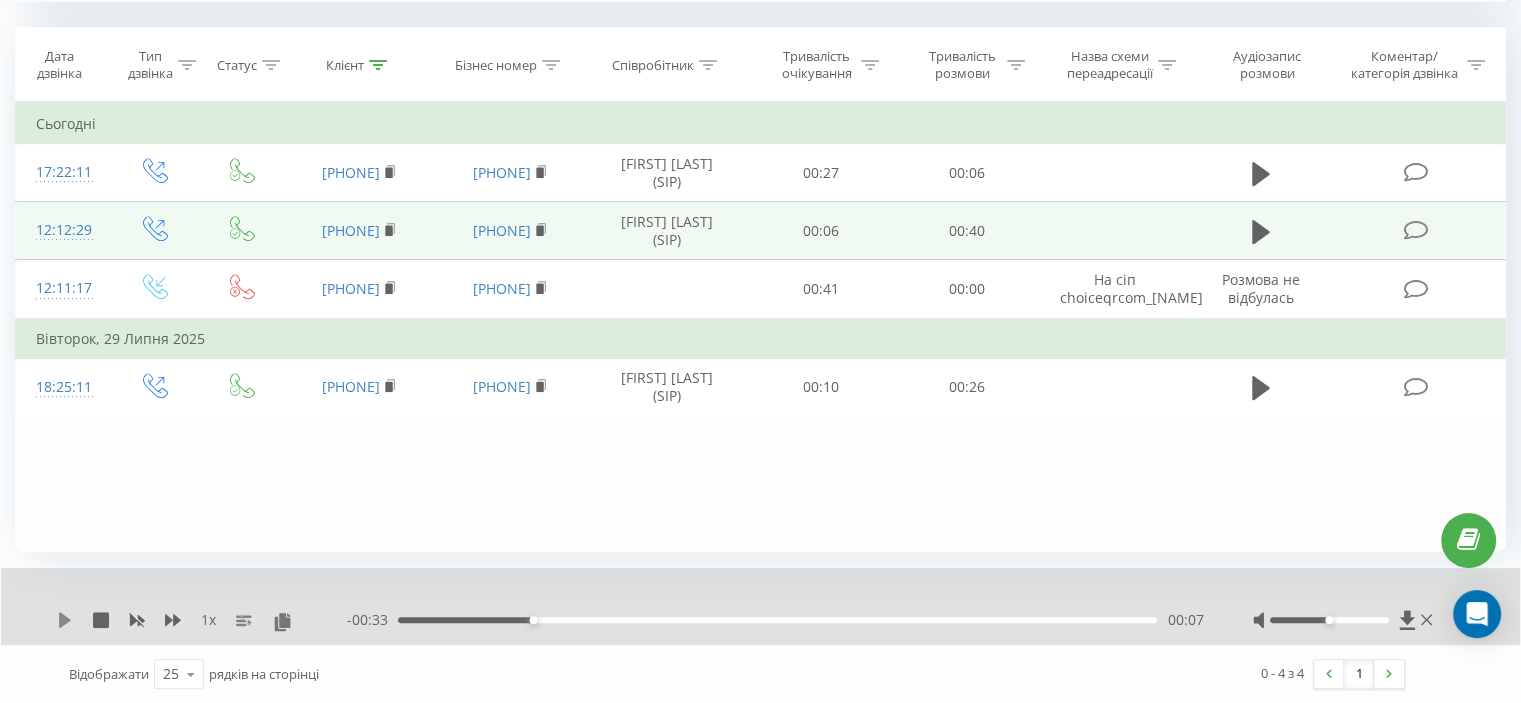 drag, startPoint x: 45, startPoint y: 624, endPoint x: 60, endPoint y: 619, distance: 15.811388 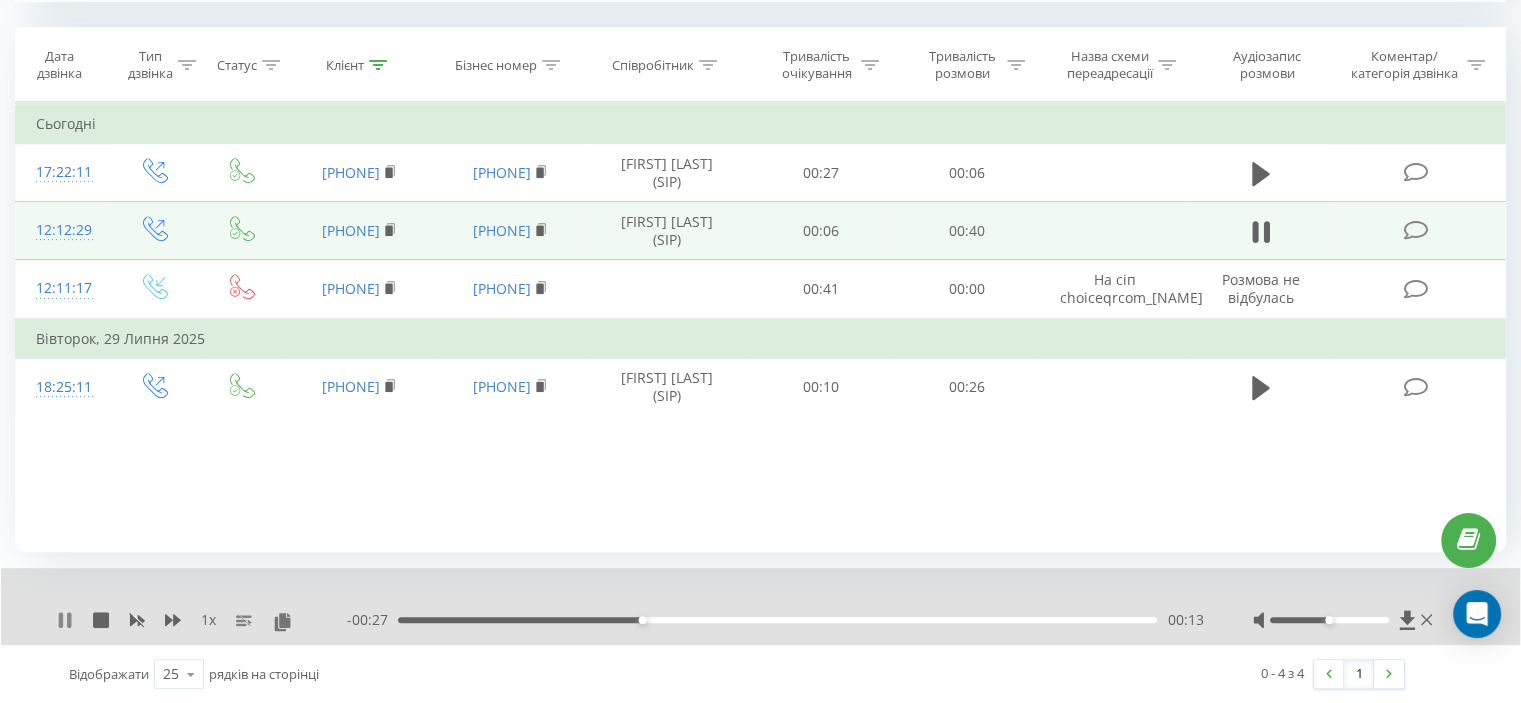 click 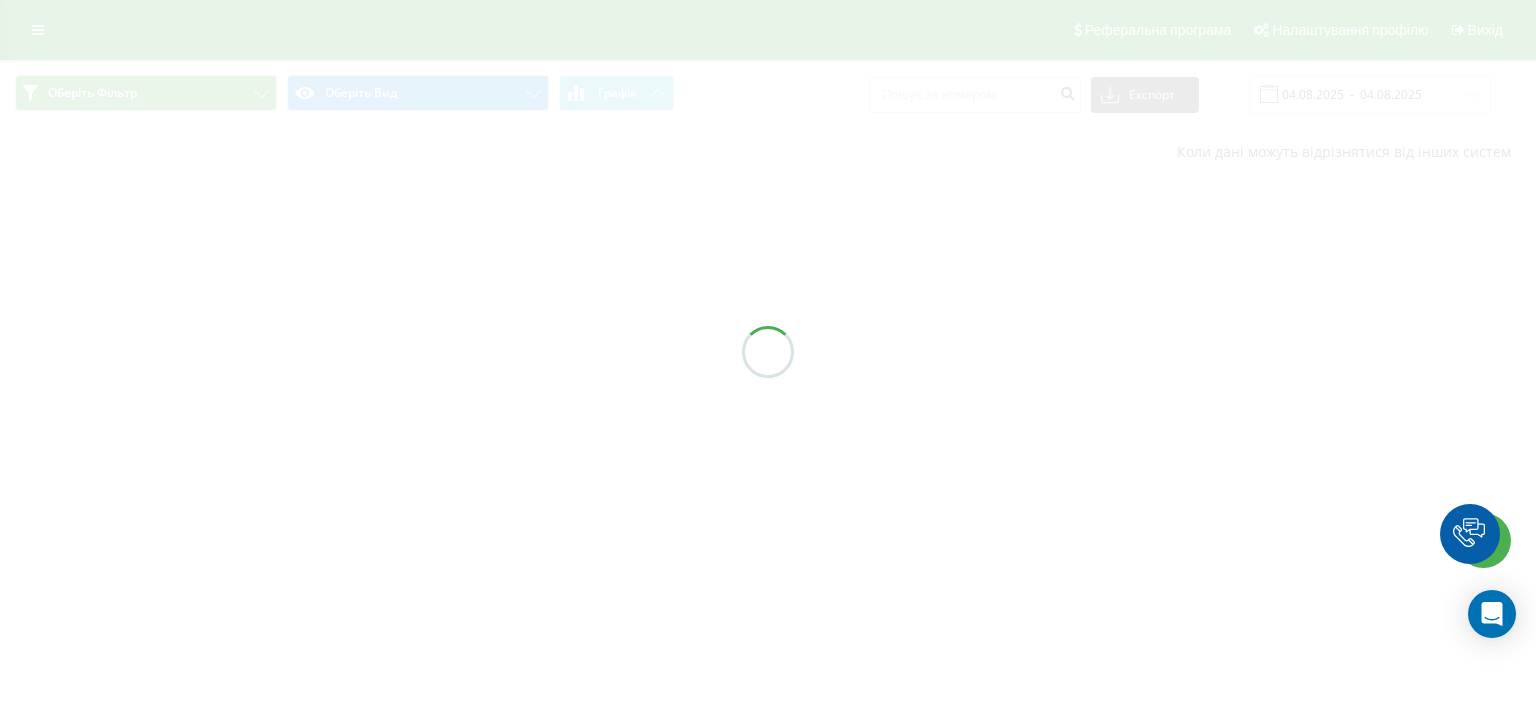 scroll, scrollTop: 0, scrollLeft: 0, axis: both 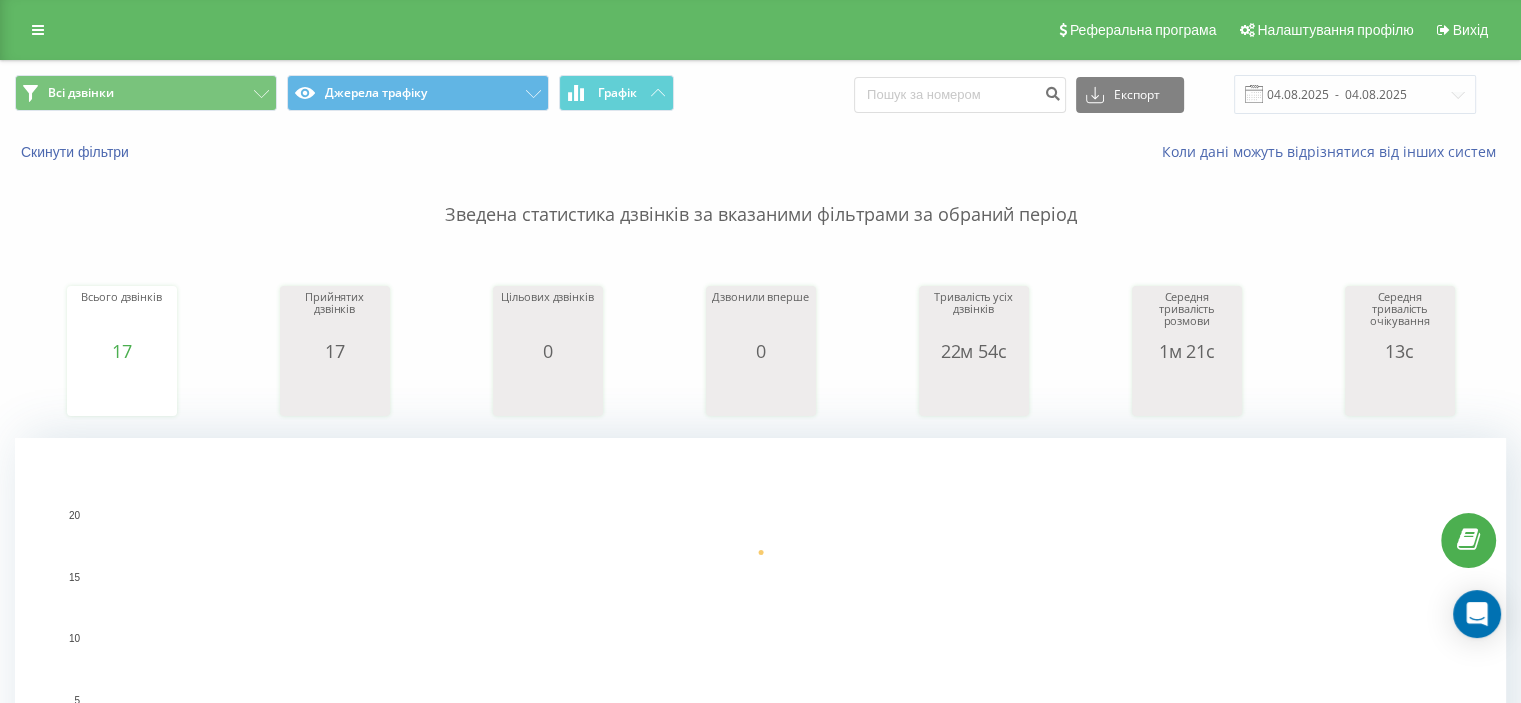 click on "Зведена статистика дзвінків за вказаними фільтрами за обраний період" at bounding box center (760, 195) 